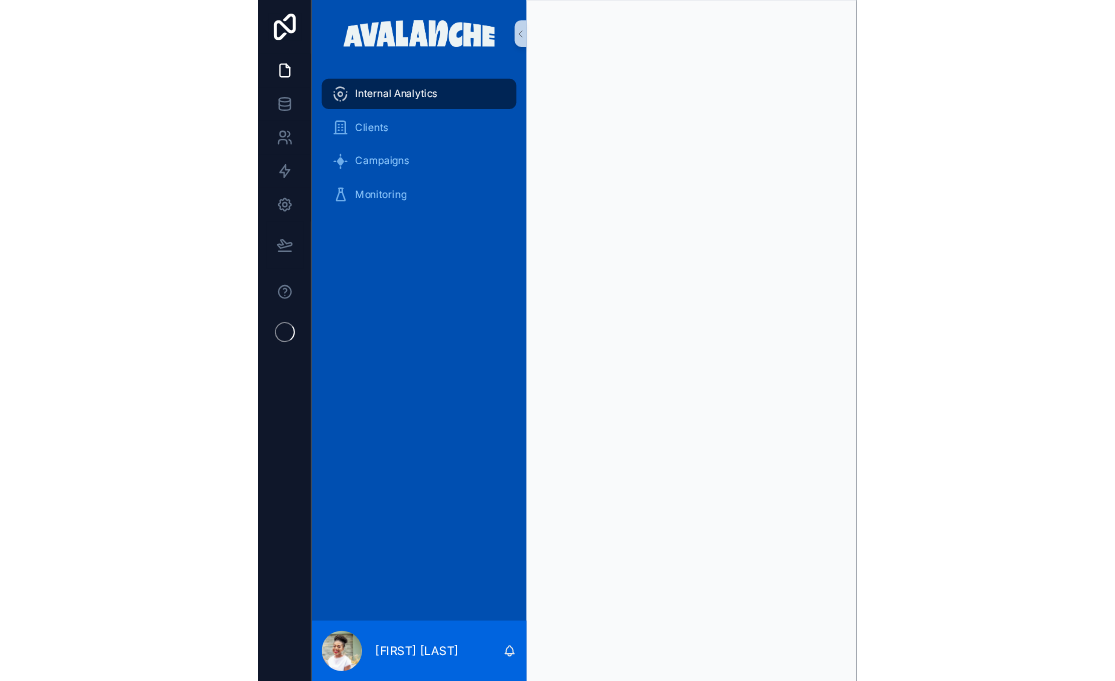 scroll, scrollTop: 0, scrollLeft: 0, axis: both 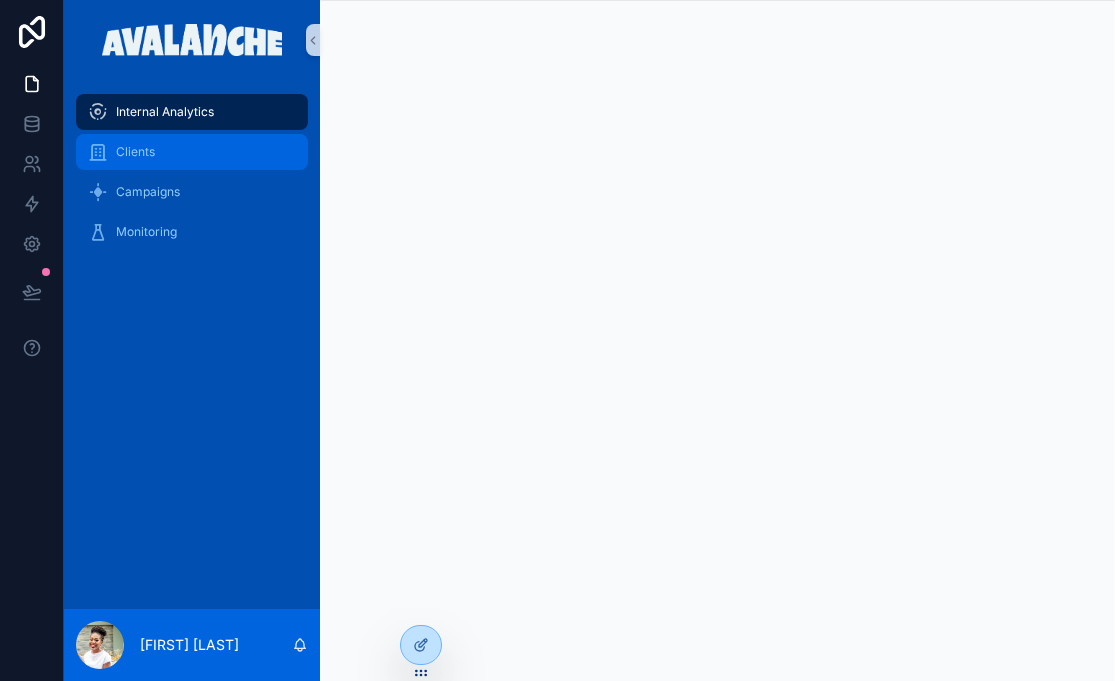 click on "Clients" at bounding box center [135, 152] 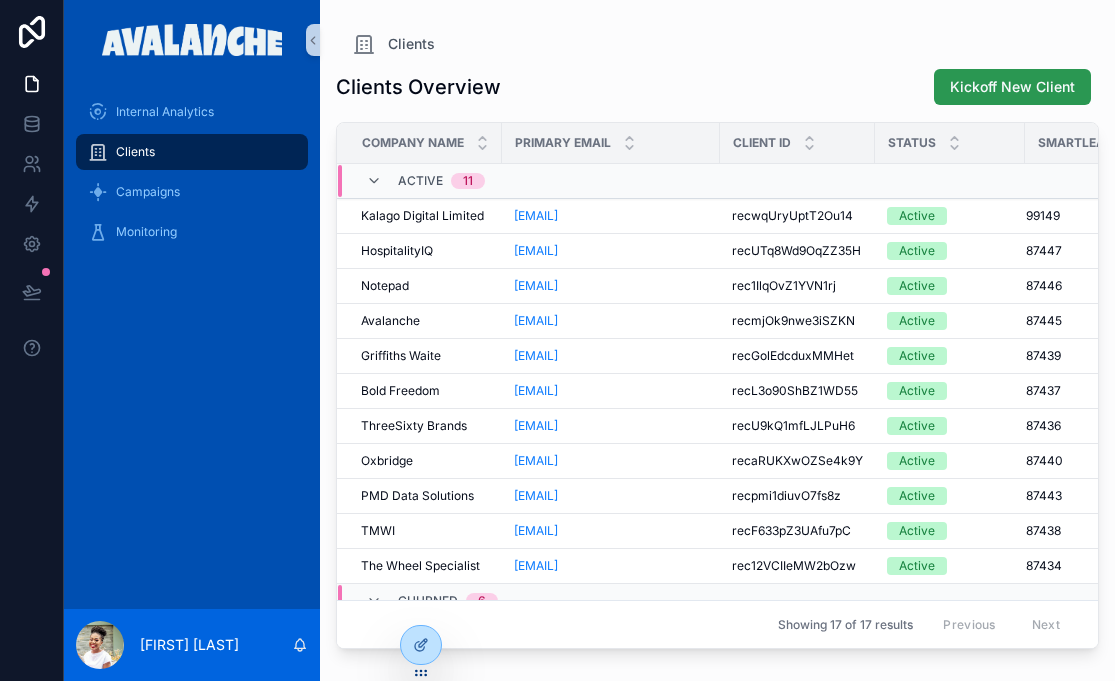 click on "Kickoff New Client" at bounding box center (1012, 87) 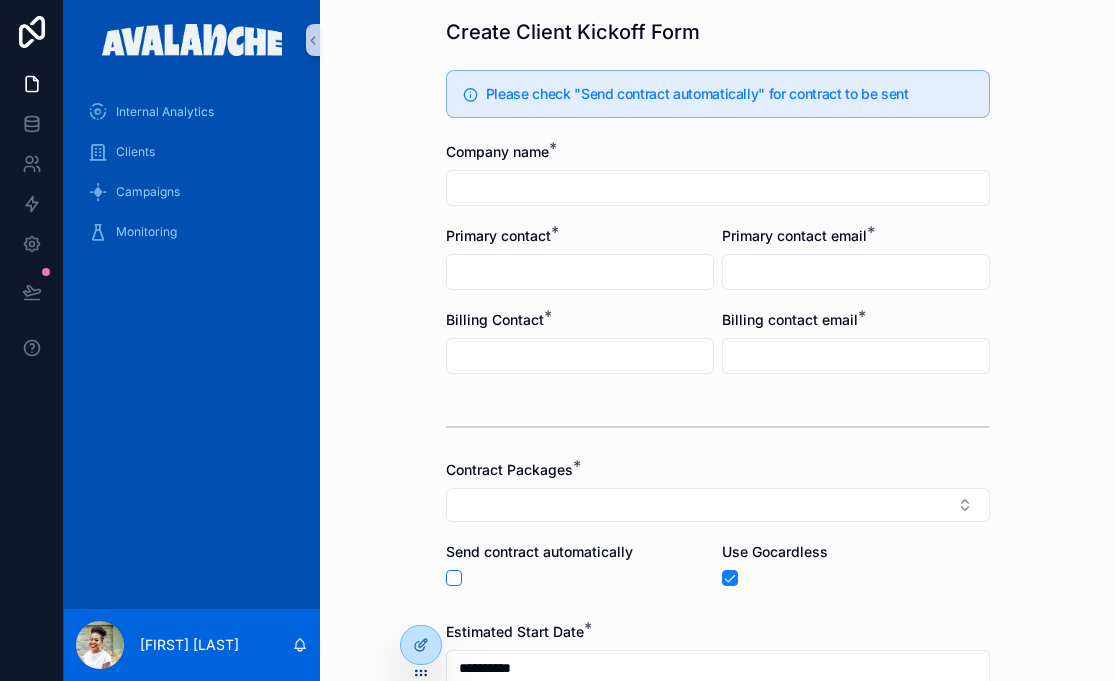 scroll, scrollTop: 57, scrollLeft: 0, axis: vertical 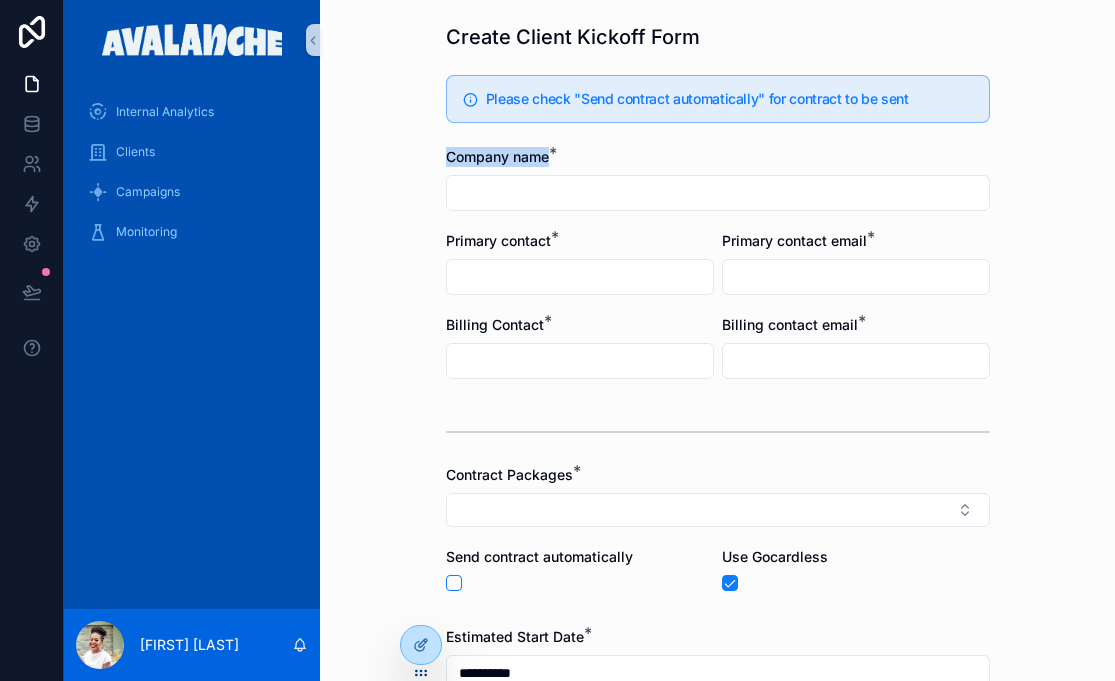 drag, startPoint x: 552, startPoint y: 158, endPoint x: 450, endPoint y: 159, distance: 102.0049 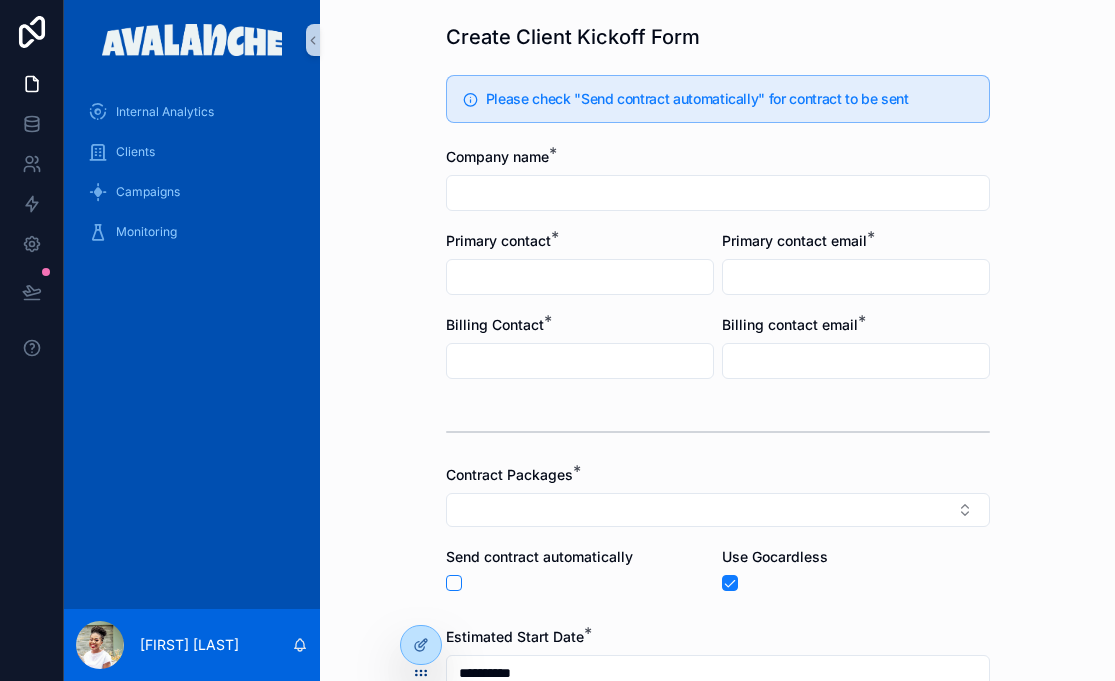 click on "*" at bounding box center [555, 237] 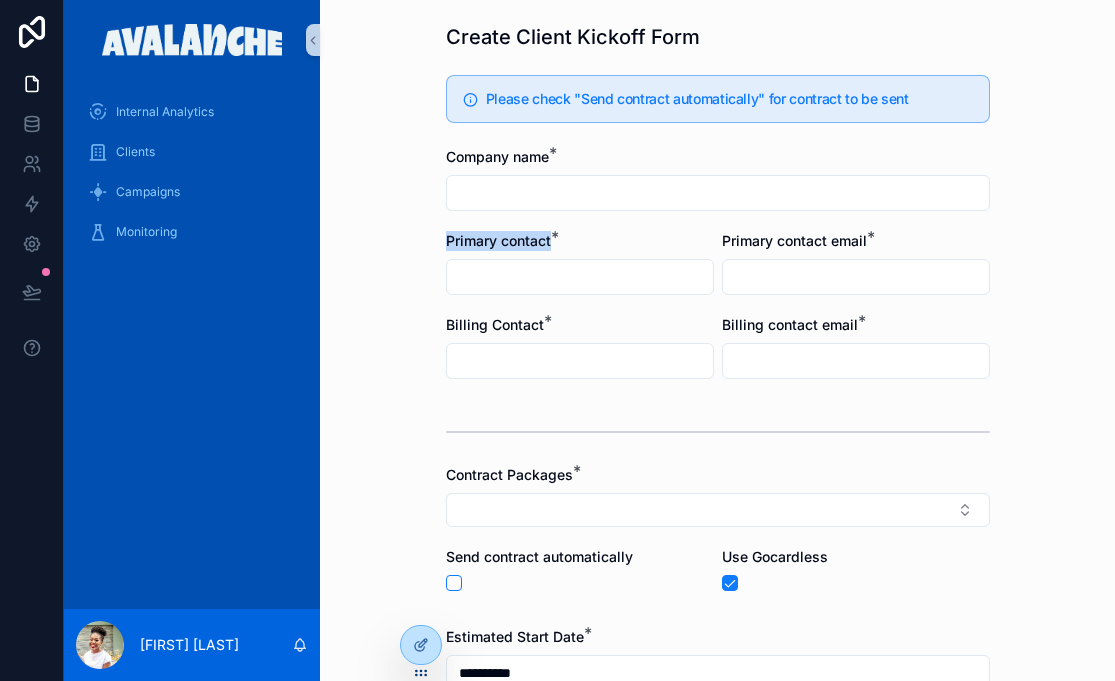 drag, startPoint x: 554, startPoint y: 238, endPoint x: 438, endPoint y: 240, distance: 116.01724 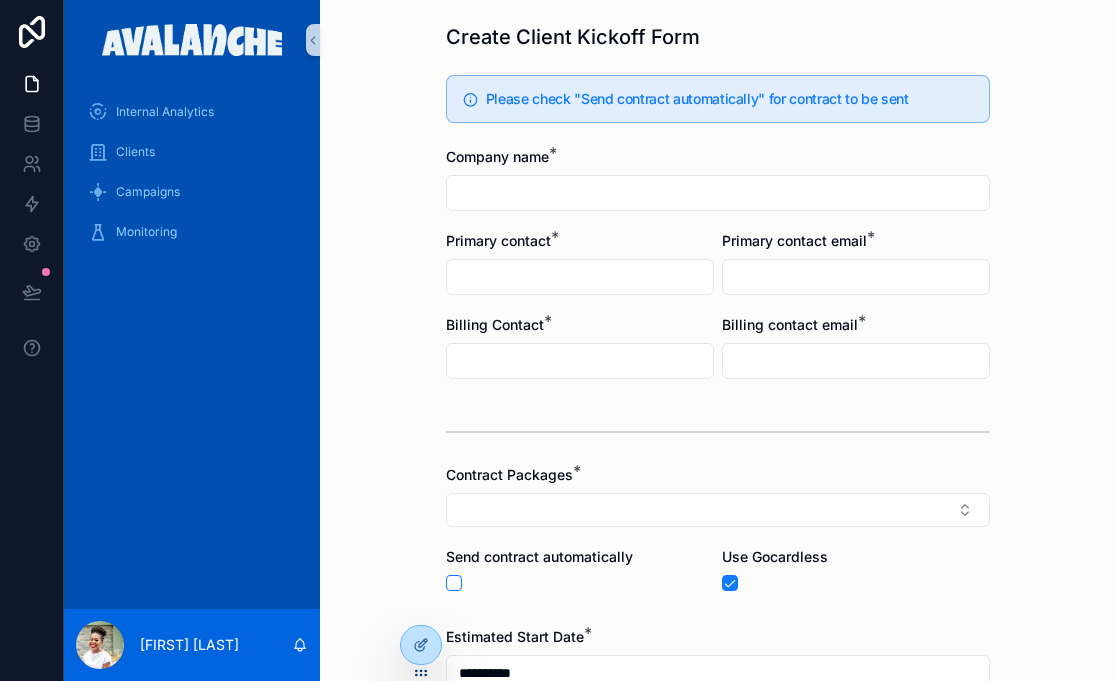 click on "*" at bounding box center [871, 237] 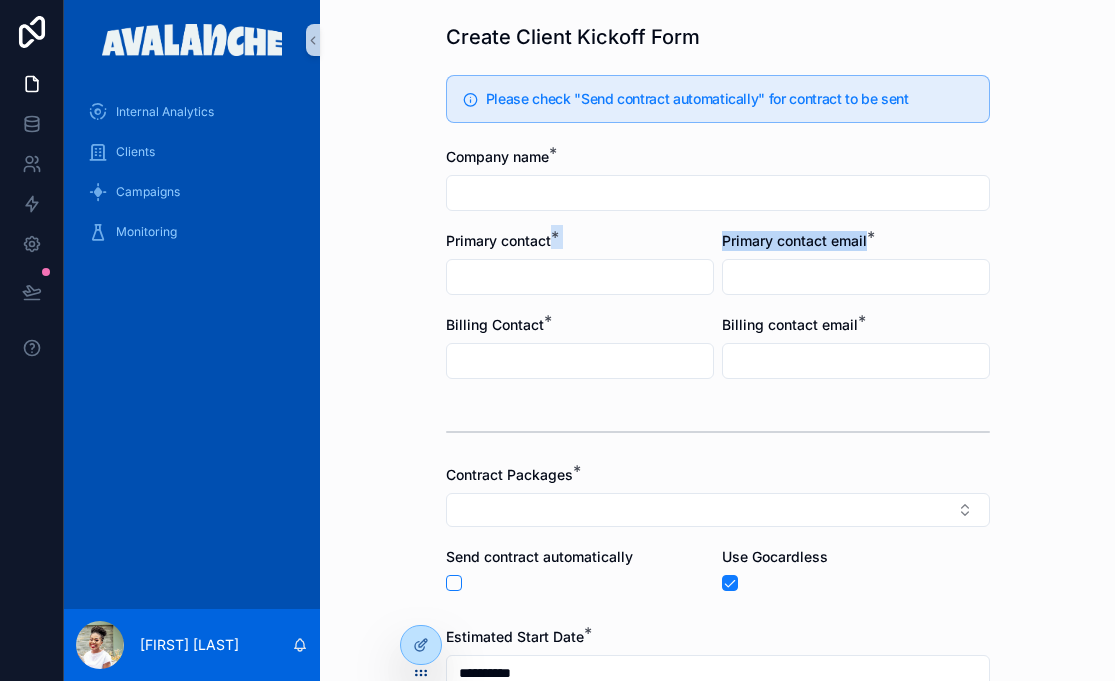 drag, startPoint x: 867, startPoint y: 241, endPoint x: 717, endPoint y: 241, distance: 150 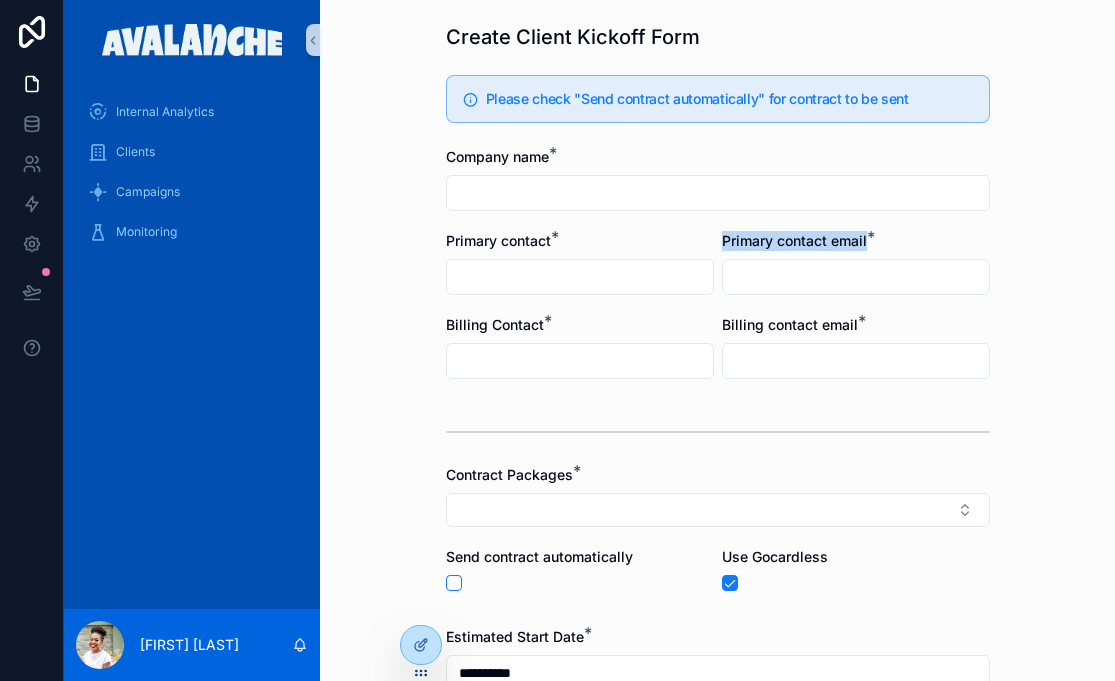 drag, startPoint x: 867, startPoint y: 245, endPoint x: 725, endPoint y: 245, distance: 142 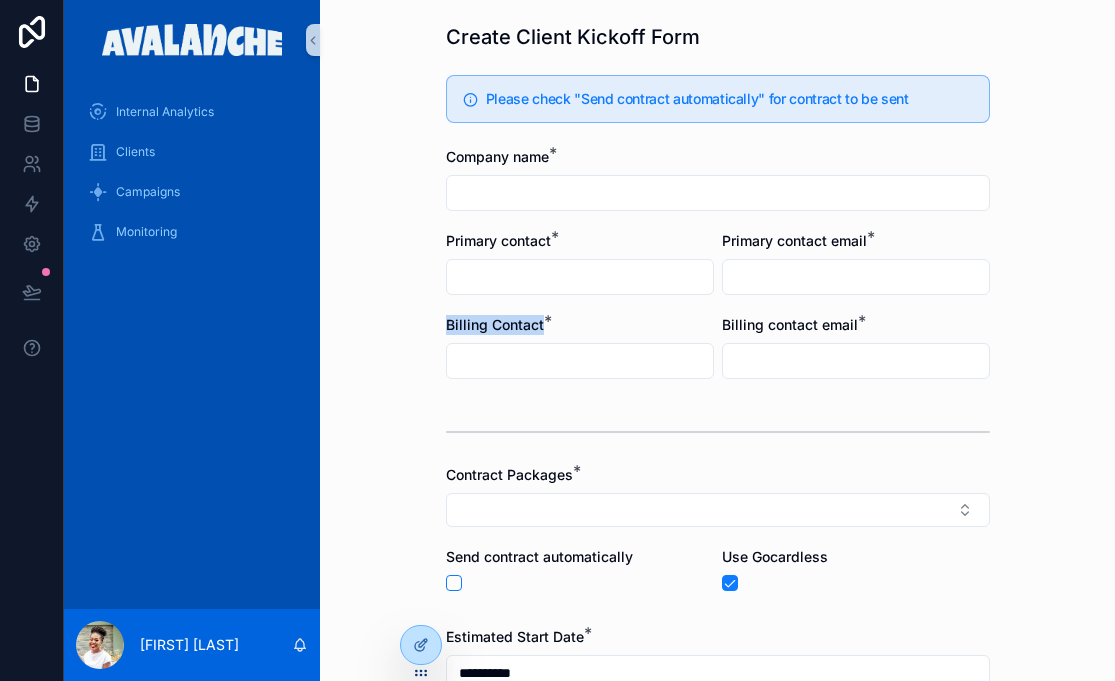 drag, startPoint x: 544, startPoint y: 327, endPoint x: 441, endPoint y: 328, distance: 103.00485 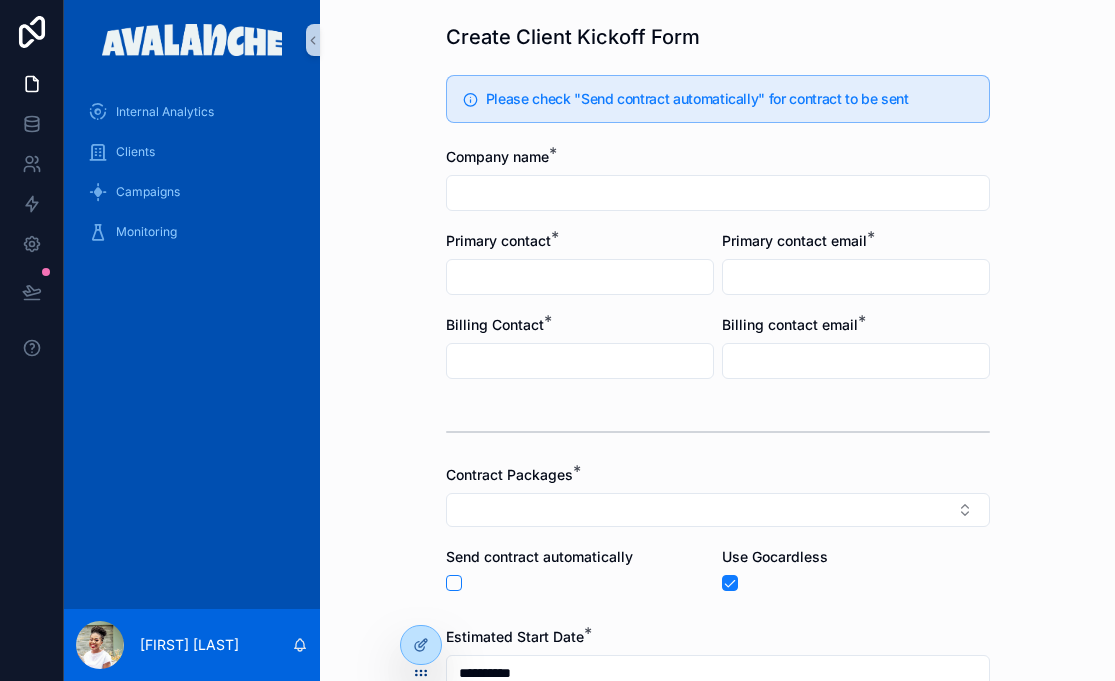 click on "*" at bounding box center [862, 321] 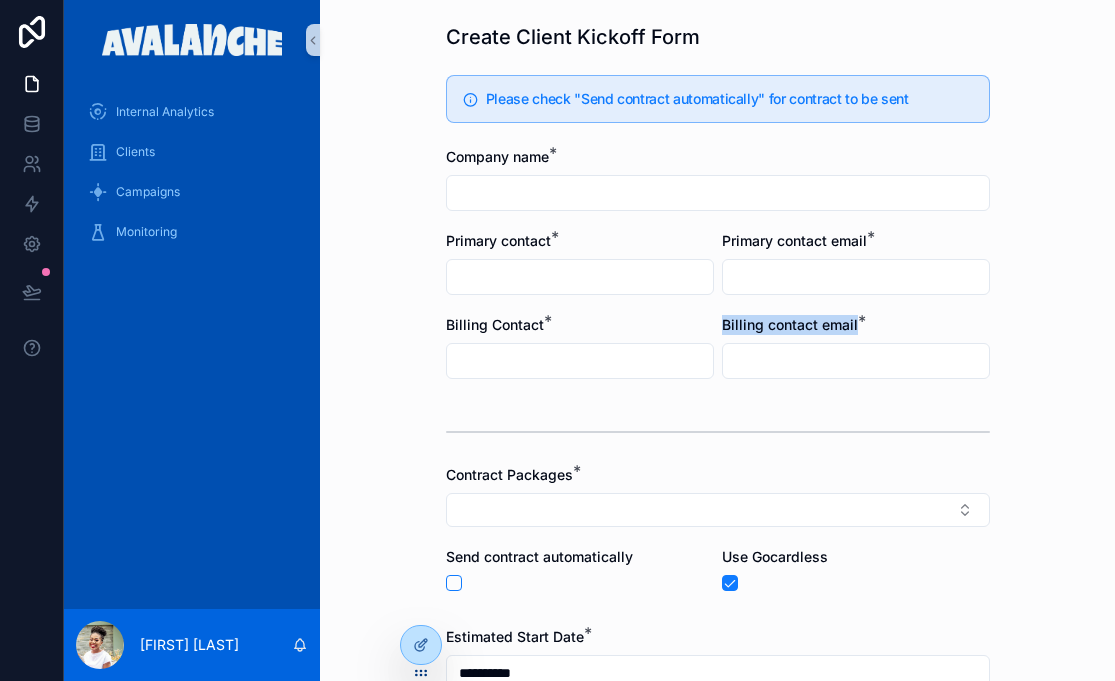 drag, startPoint x: 858, startPoint y: 327, endPoint x: 721, endPoint y: 323, distance: 137.05838 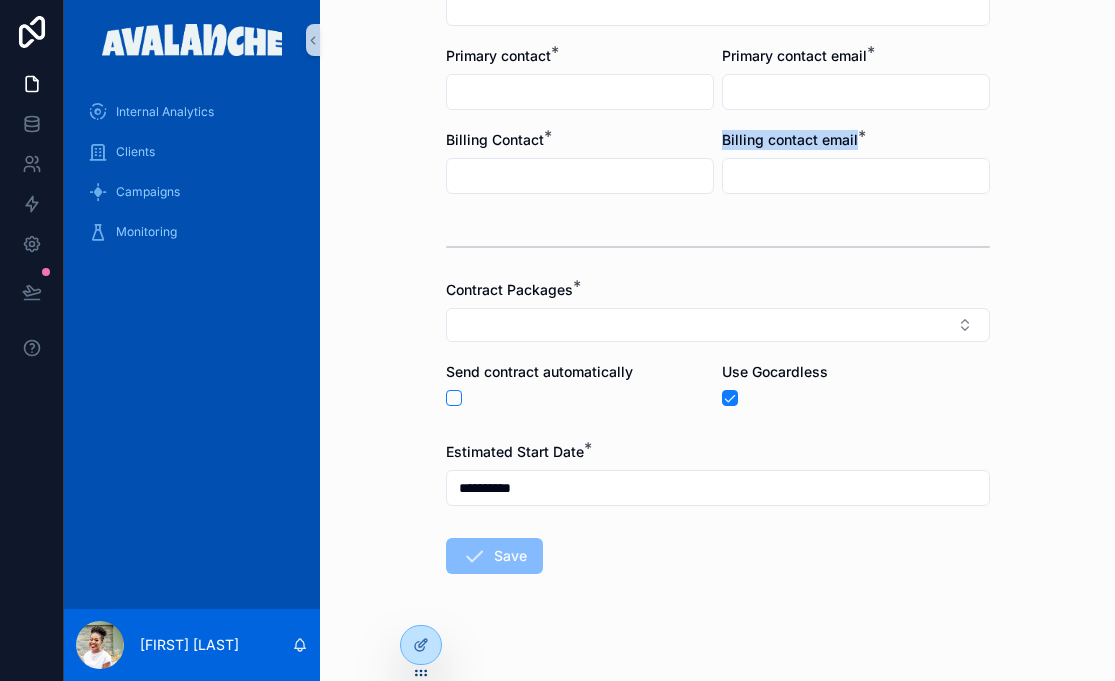 scroll, scrollTop: 263, scrollLeft: 0, axis: vertical 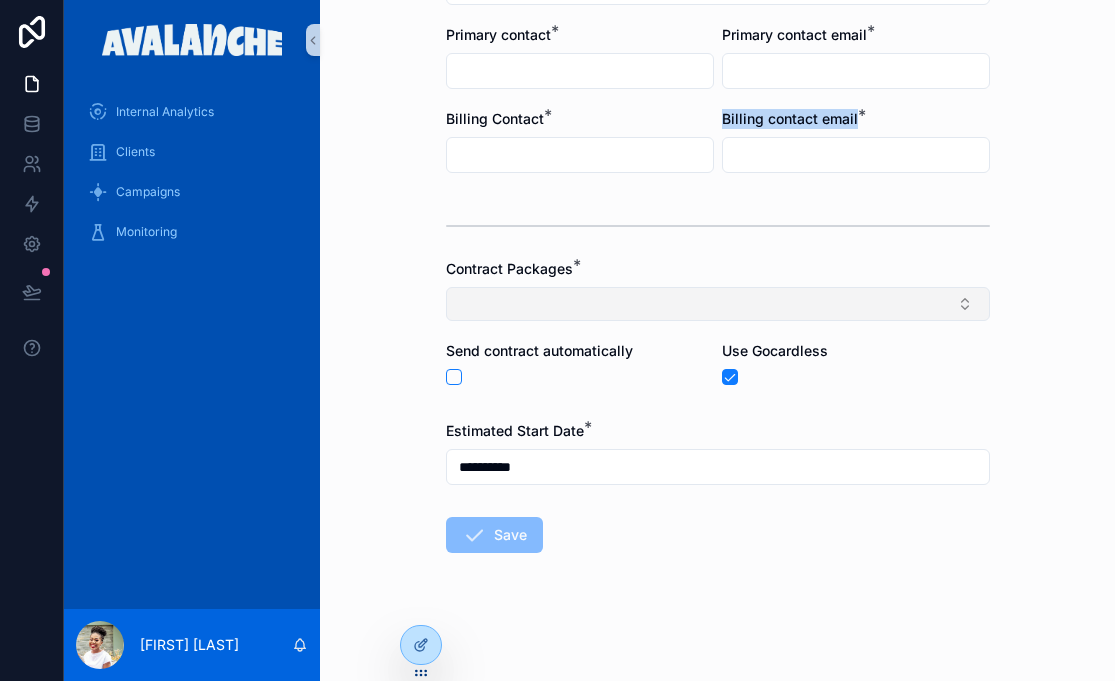 click at bounding box center [718, 304] 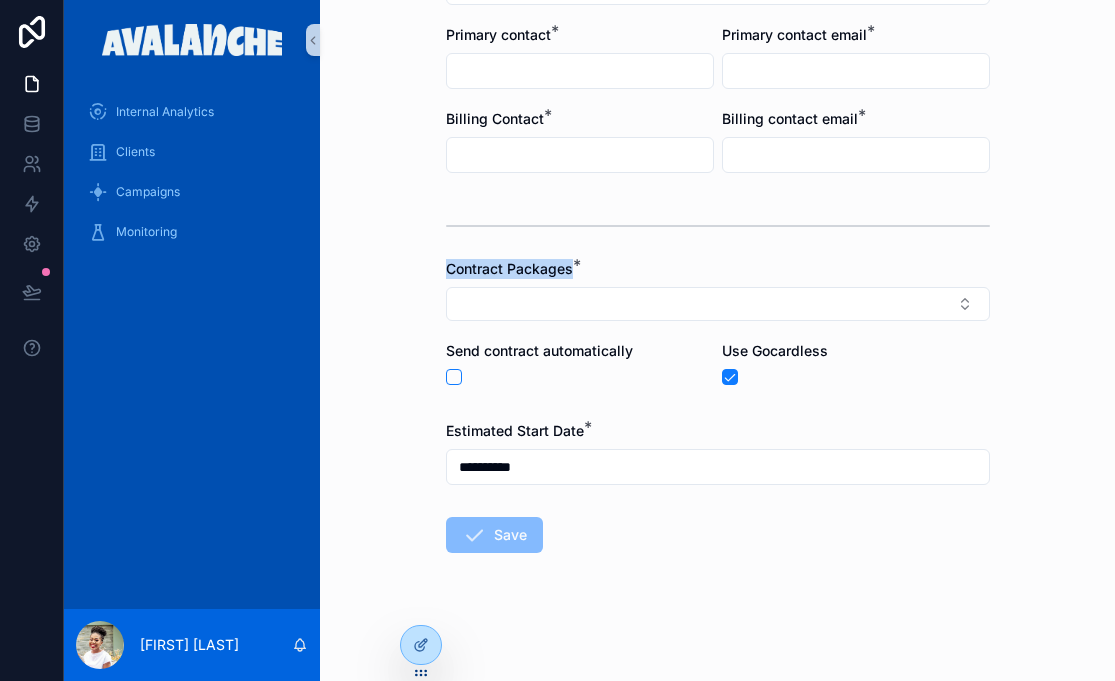 drag, startPoint x: 573, startPoint y: 271, endPoint x: 444, endPoint y: 271, distance: 129 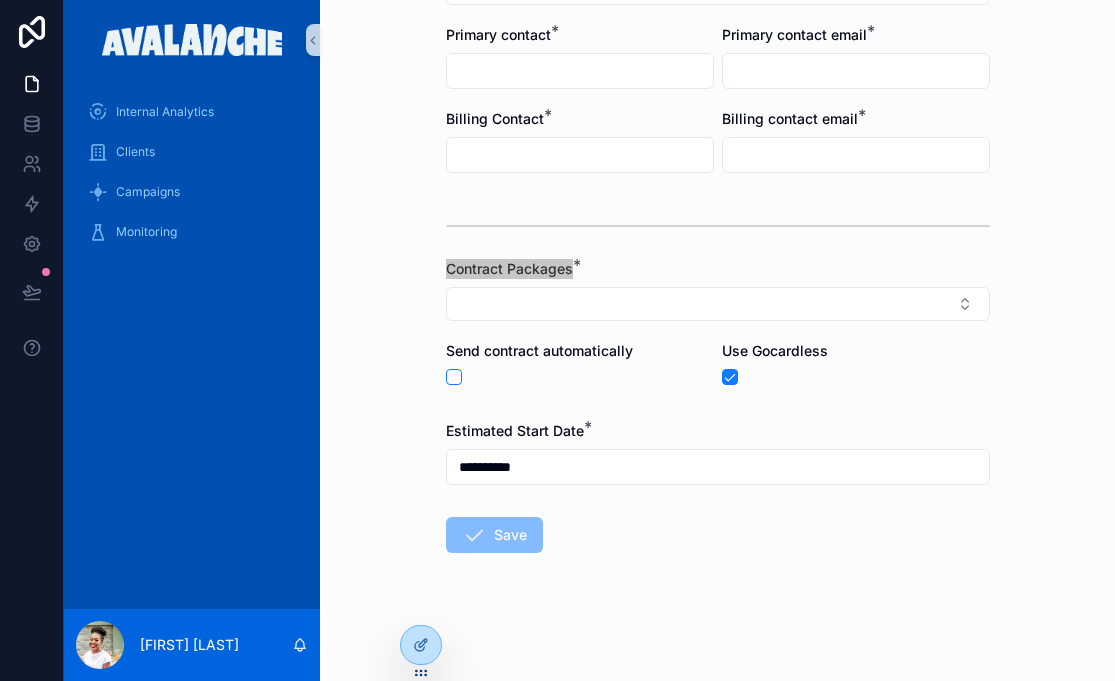 drag, startPoint x: 479, startPoint y: 267, endPoint x: 843, endPoint y: 13, distance: 443.86035 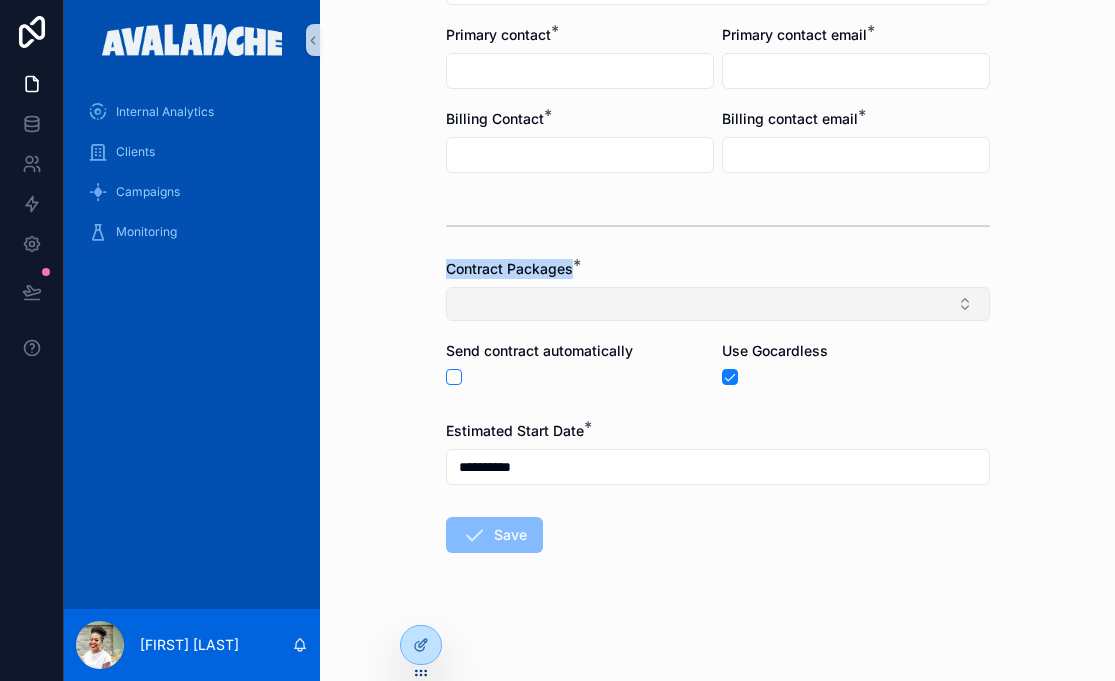 click at bounding box center (718, 304) 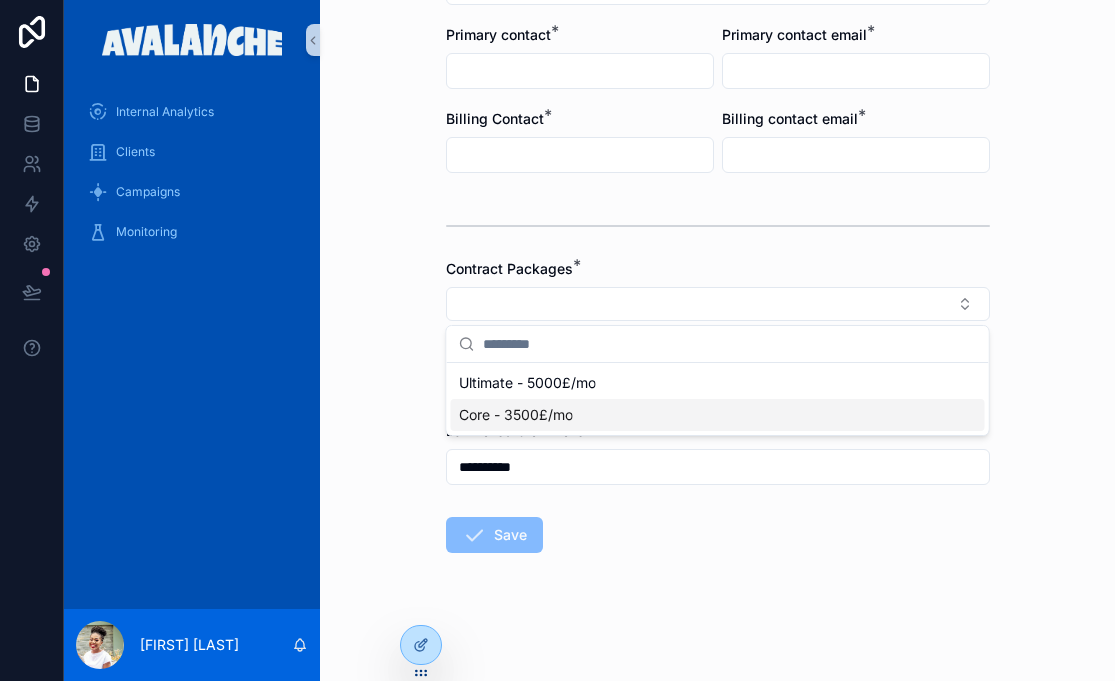 click on "**********" at bounding box center [718, 271] 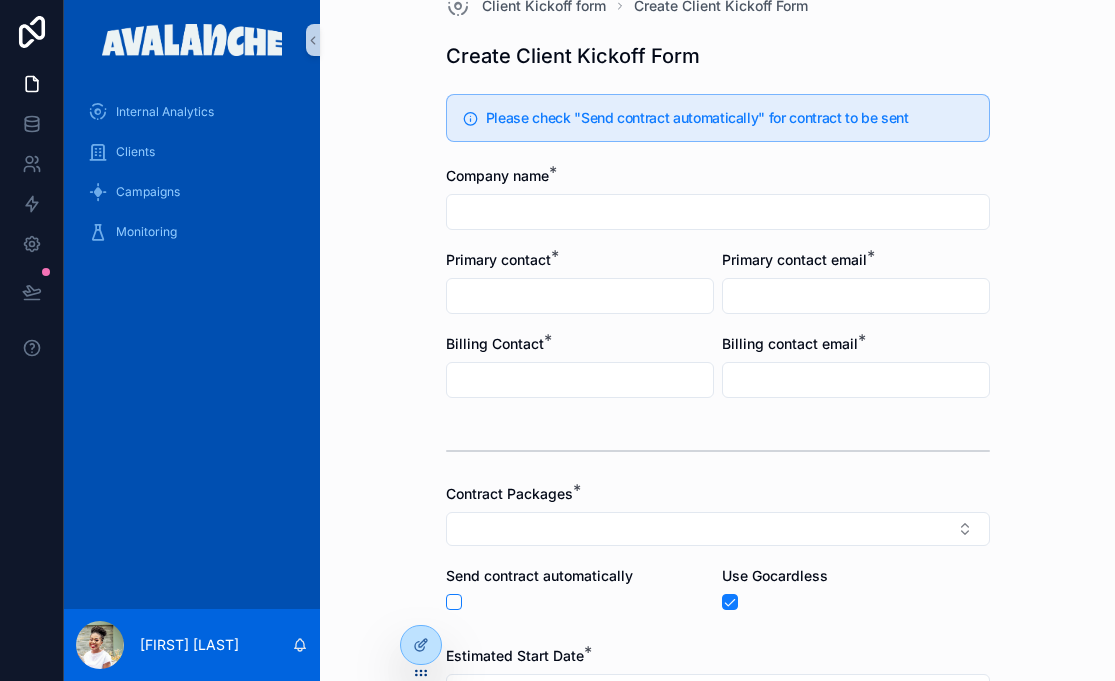 scroll, scrollTop: 0, scrollLeft: 0, axis: both 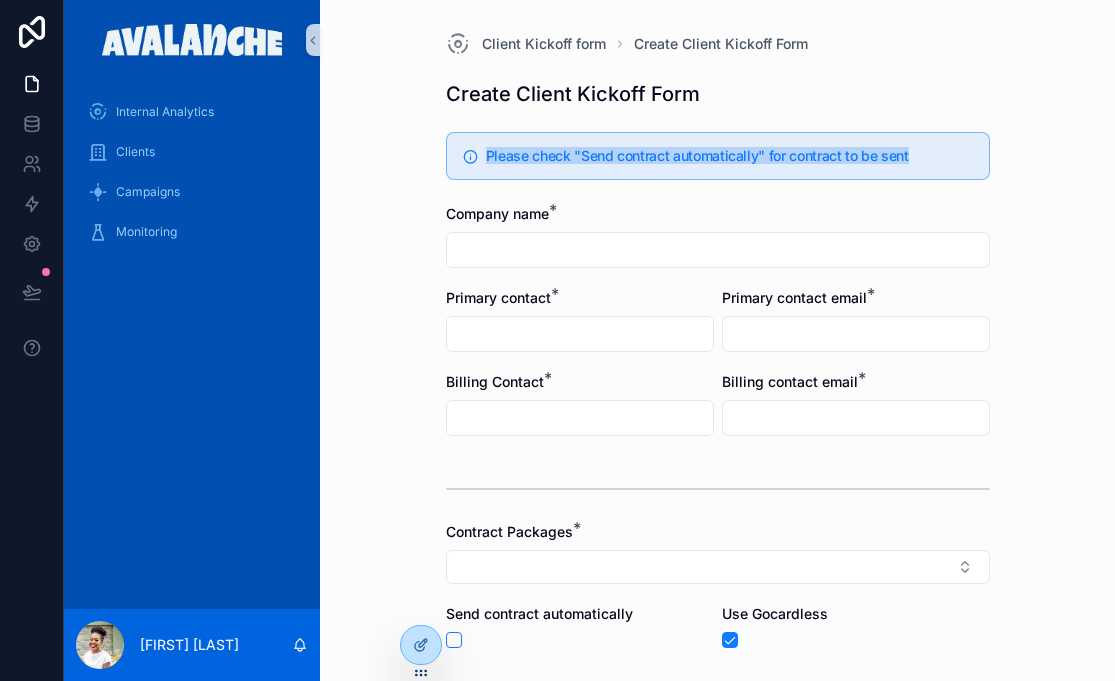 drag, startPoint x: 931, startPoint y: 155, endPoint x: 477, endPoint y: 154, distance: 454.0011 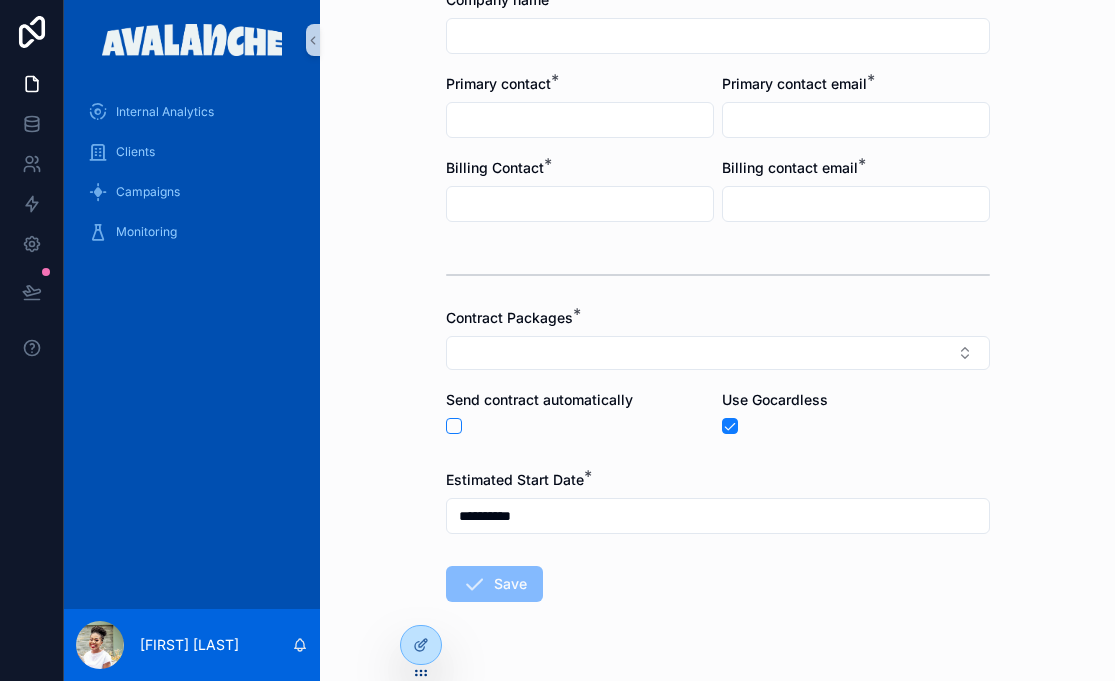 scroll, scrollTop: 173, scrollLeft: 0, axis: vertical 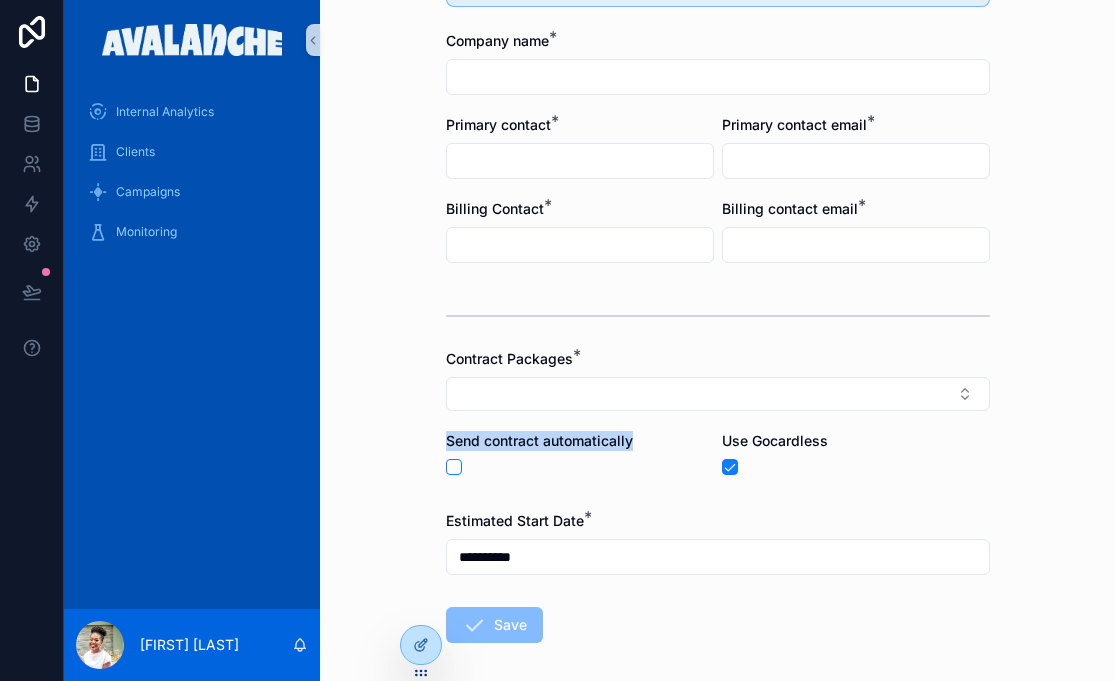 drag, startPoint x: 642, startPoint y: 449, endPoint x: 443, endPoint y: 446, distance: 199.02261 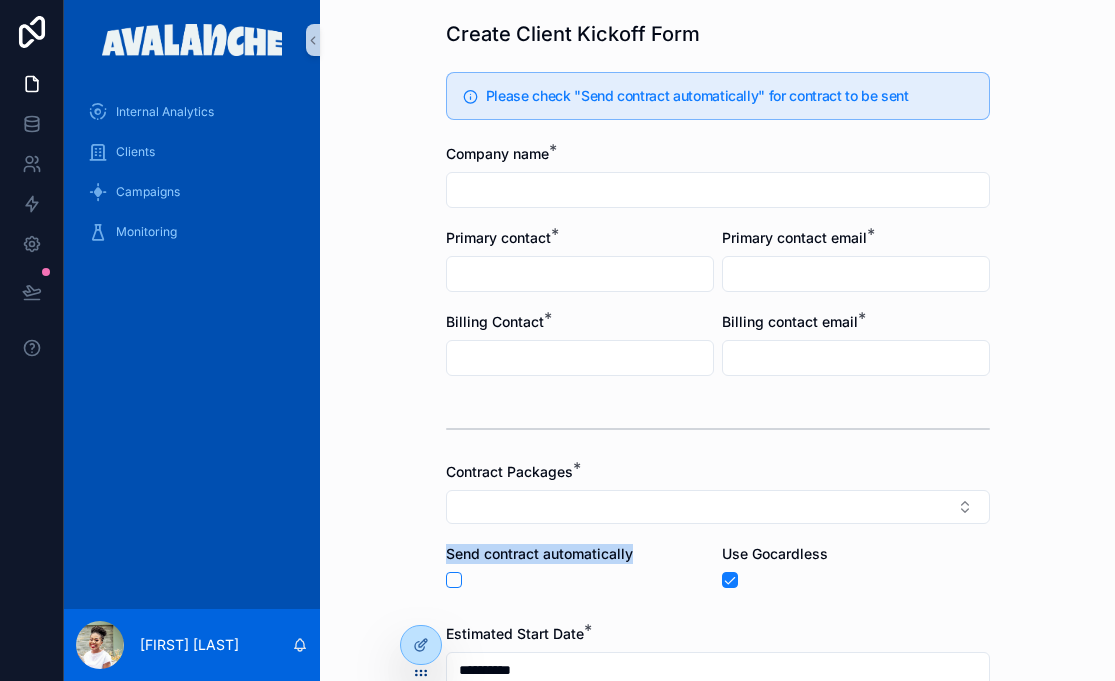 scroll, scrollTop: 0, scrollLeft: 0, axis: both 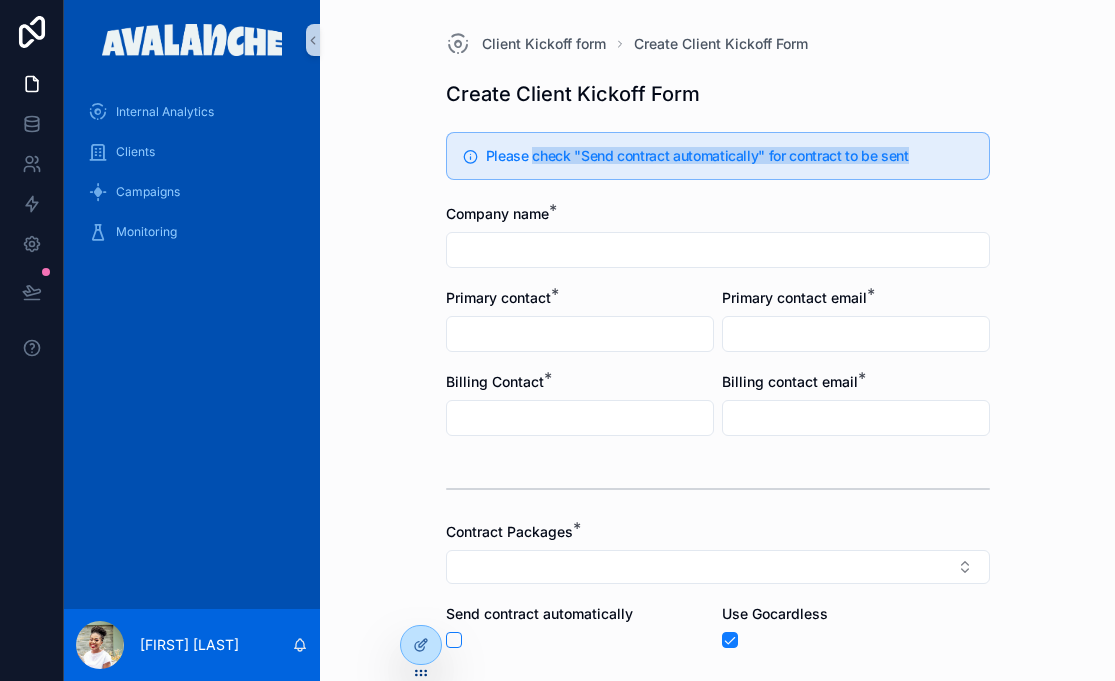 drag, startPoint x: 533, startPoint y: 155, endPoint x: 911, endPoint y: 158, distance: 378.0119 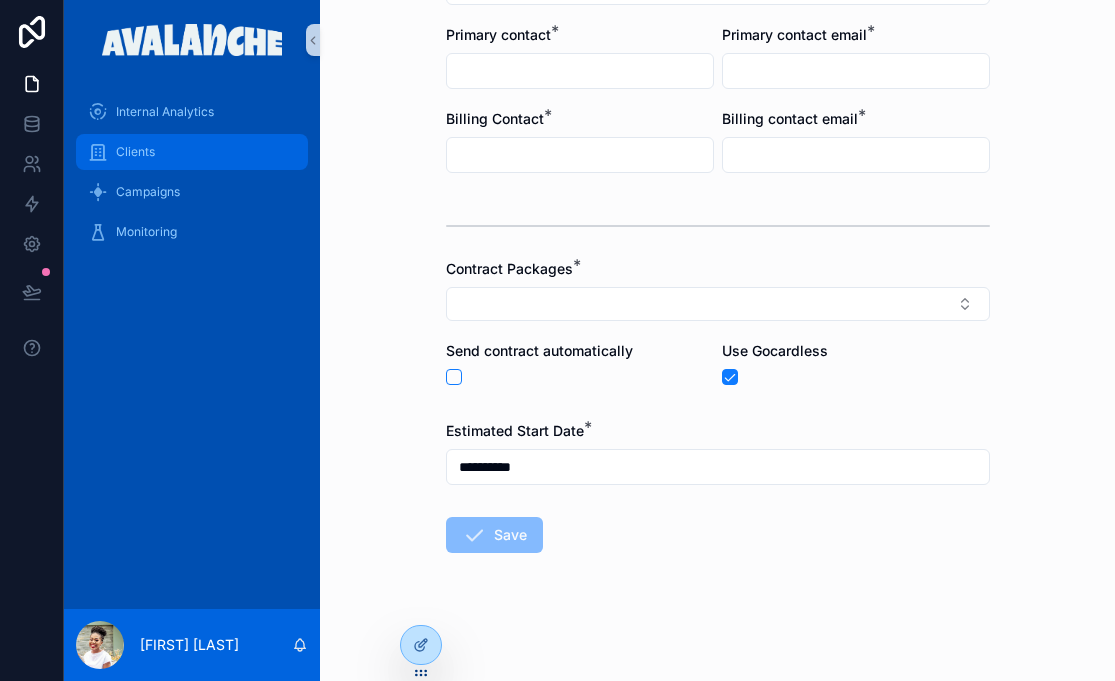 click on "Clients" at bounding box center (192, 152) 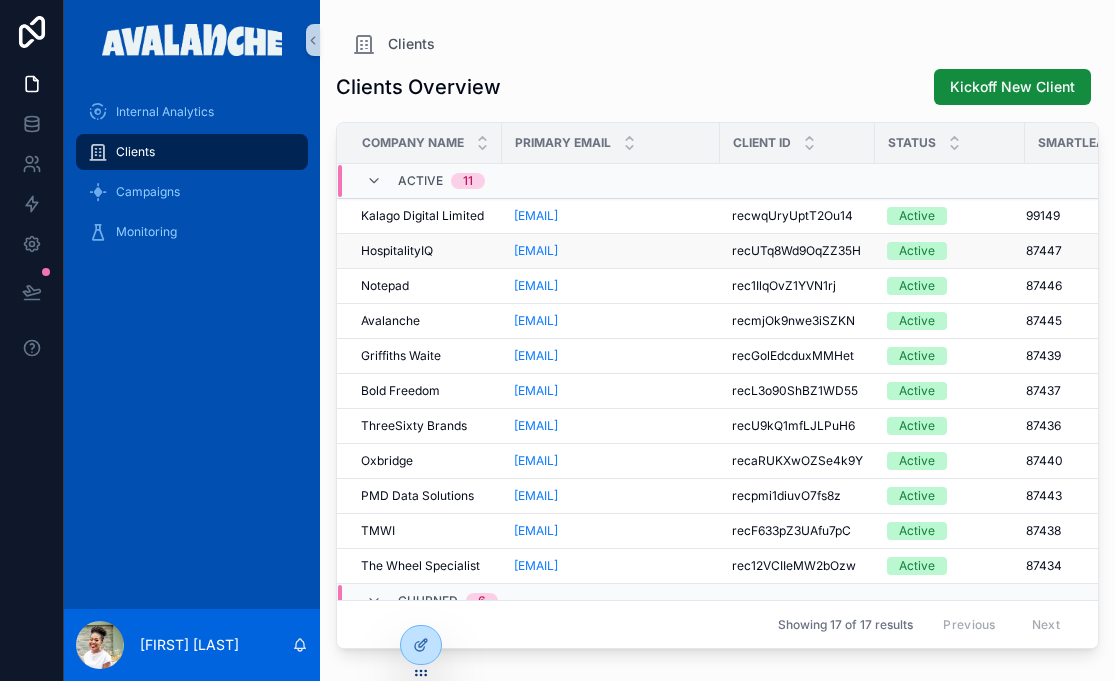 click on "HospitalityIQ" at bounding box center [397, 251] 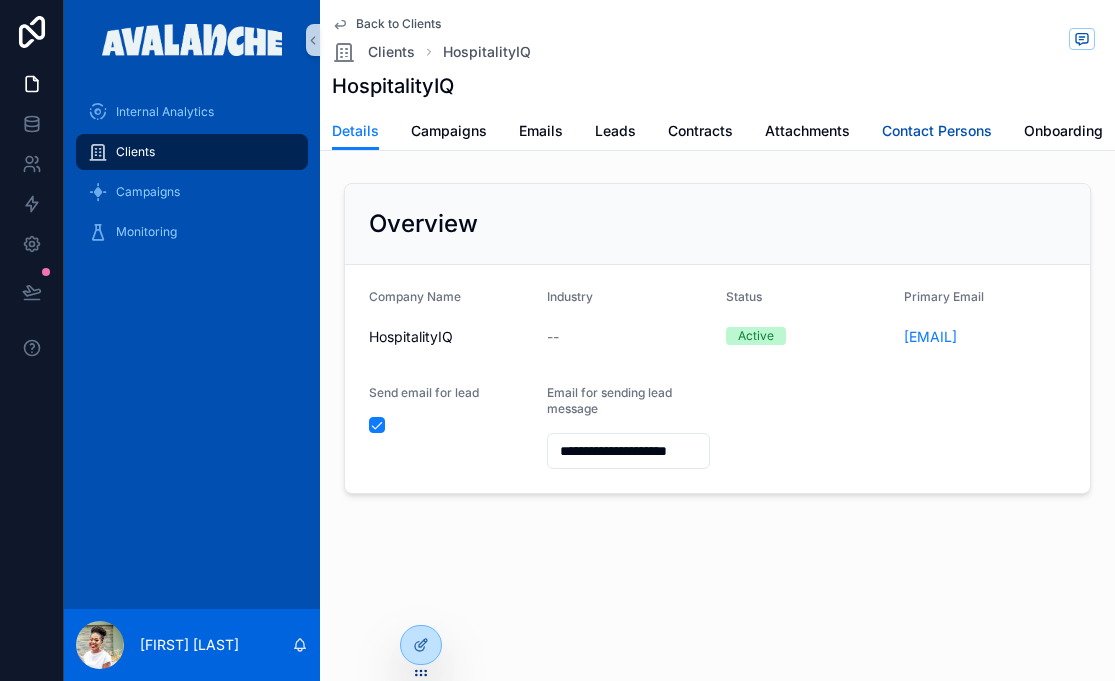 click on "Contact Persons" at bounding box center [937, 131] 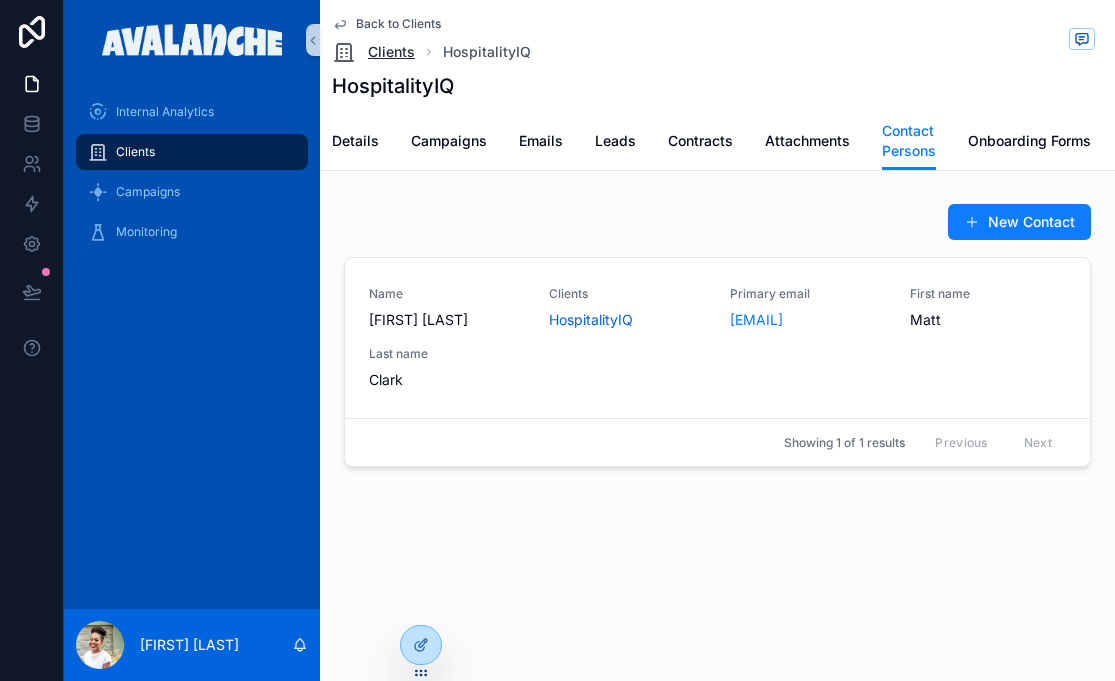 click on "Clients" at bounding box center (391, 52) 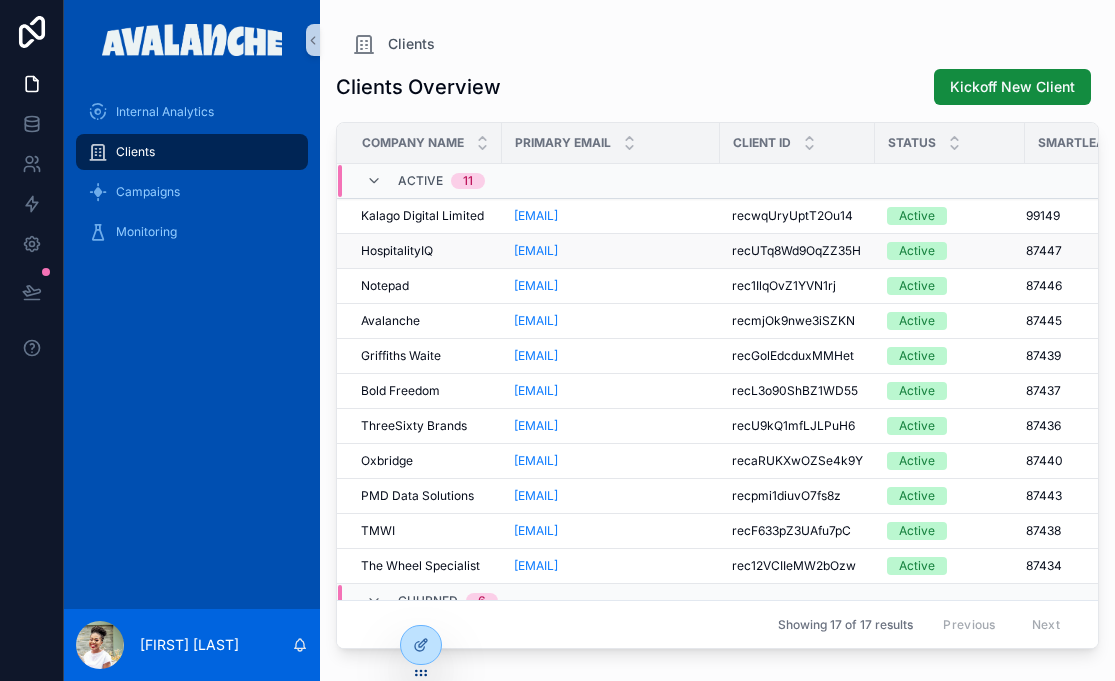 click on "HospitalityIQ" at bounding box center (397, 251) 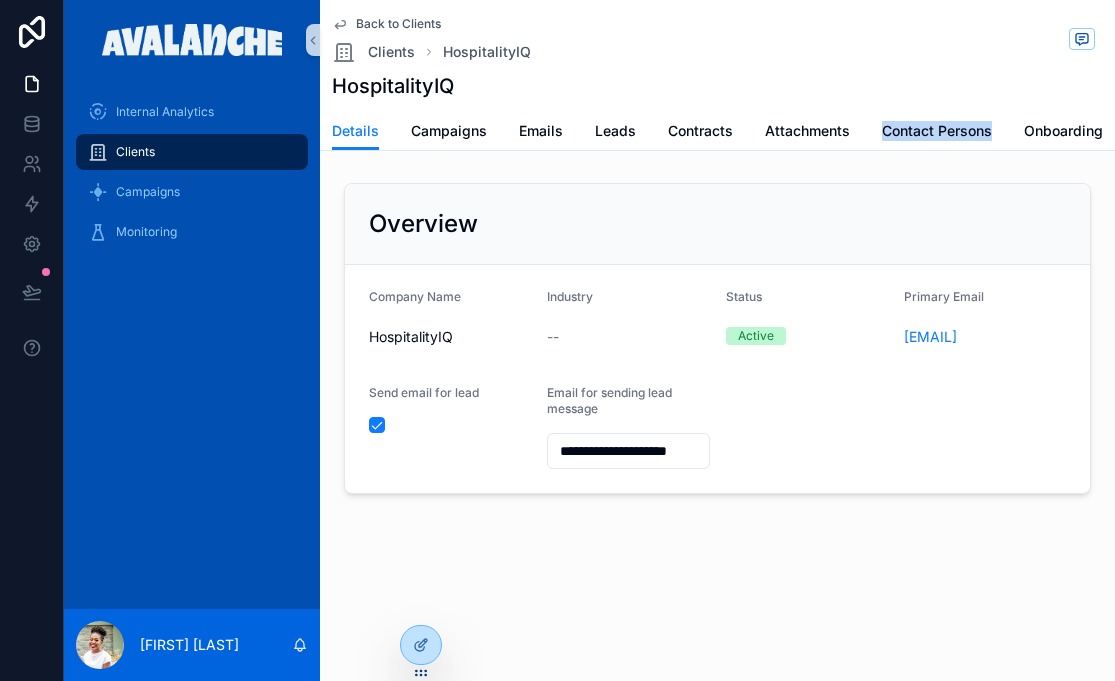 drag, startPoint x: 996, startPoint y: 132, endPoint x: 877, endPoint y: 139, distance: 119.2057 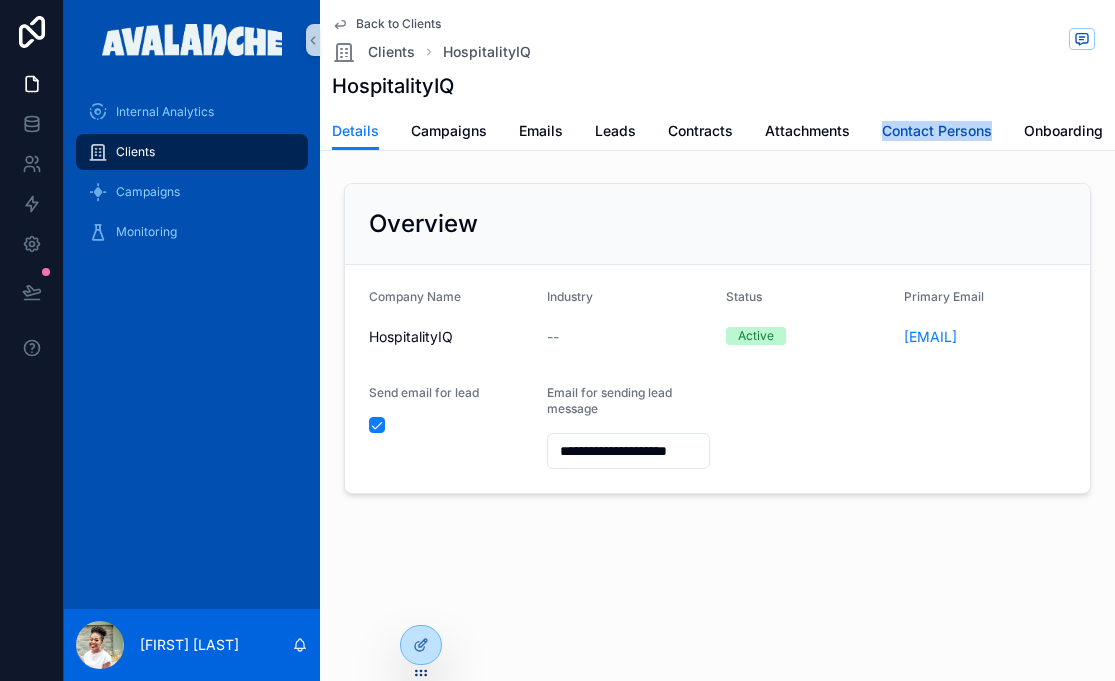 click on "Contact Persons" at bounding box center (937, 131) 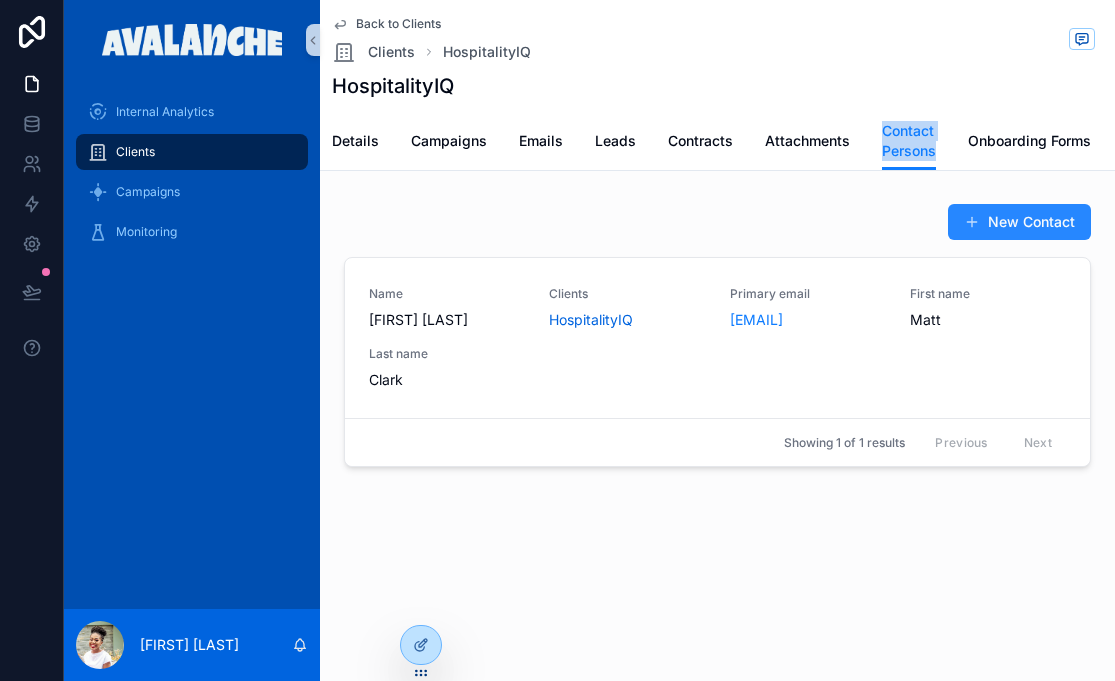 click on "New Contact" at bounding box center (1019, 222) 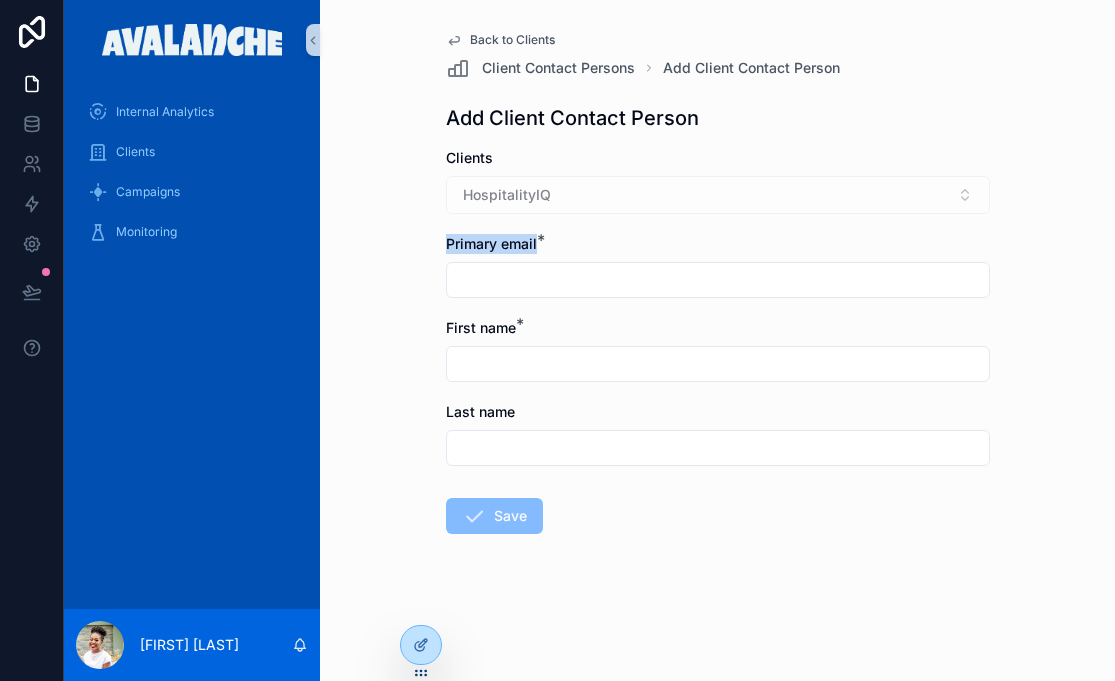 drag, startPoint x: 539, startPoint y: 246, endPoint x: 433, endPoint y: 245, distance: 106.004715 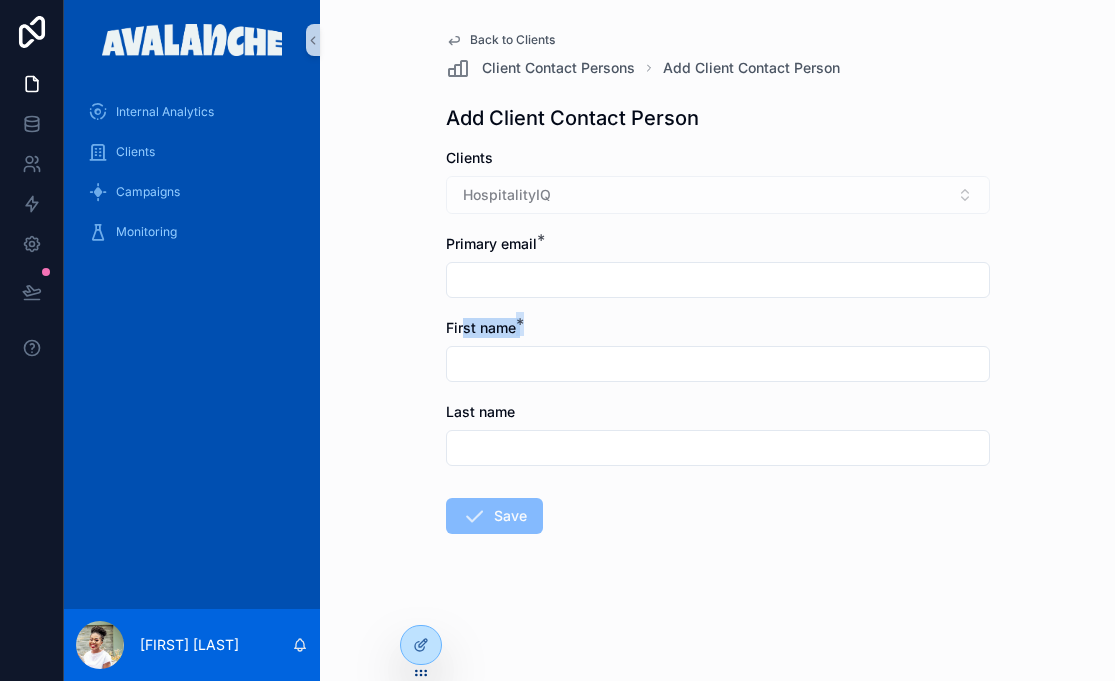 drag, startPoint x: 520, startPoint y: 326, endPoint x: 460, endPoint y: 324, distance: 60.033325 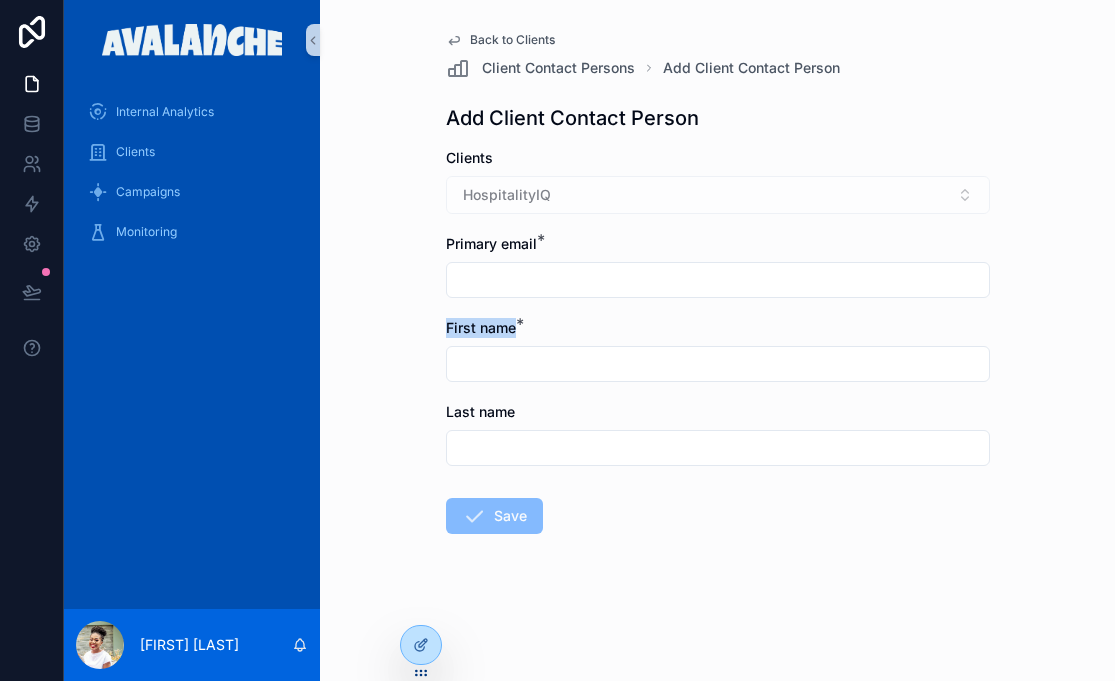 drag, startPoint x: 516, startPoint y: 331, endPoint x: 444, endPoint y: 330, distance: 72.00694 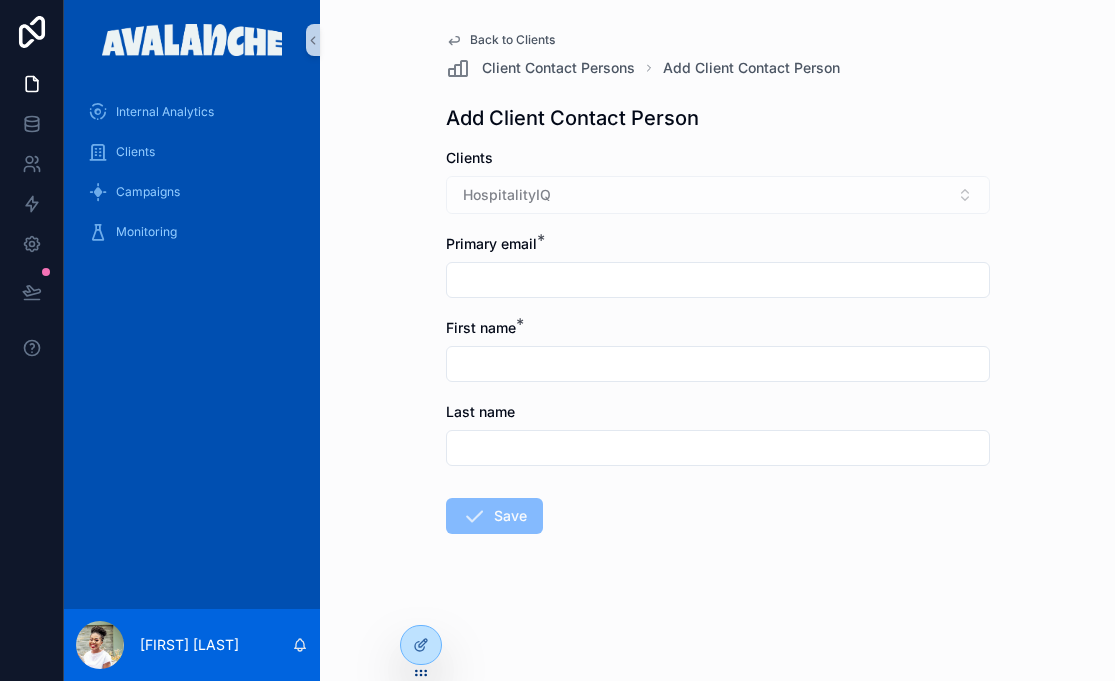 click on "Last name" at bounding box center [718, 412] 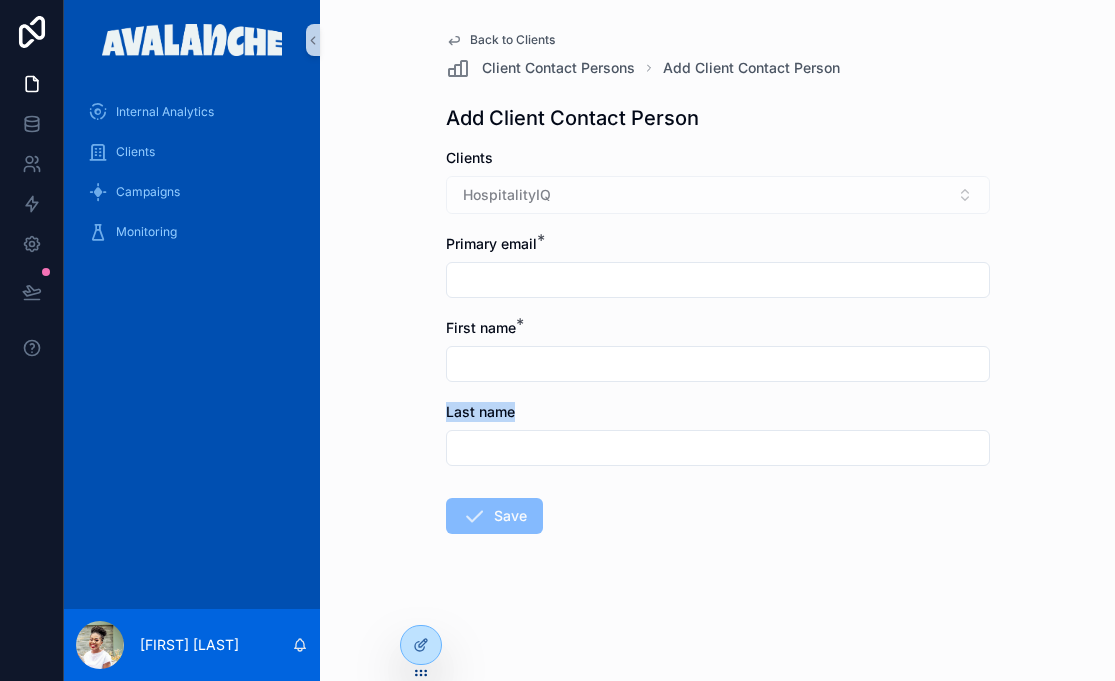 drag, startPoint x: 518, startPoint y: 414, endPoint x: 411, endPoint y: 412, distance: 107.01869 